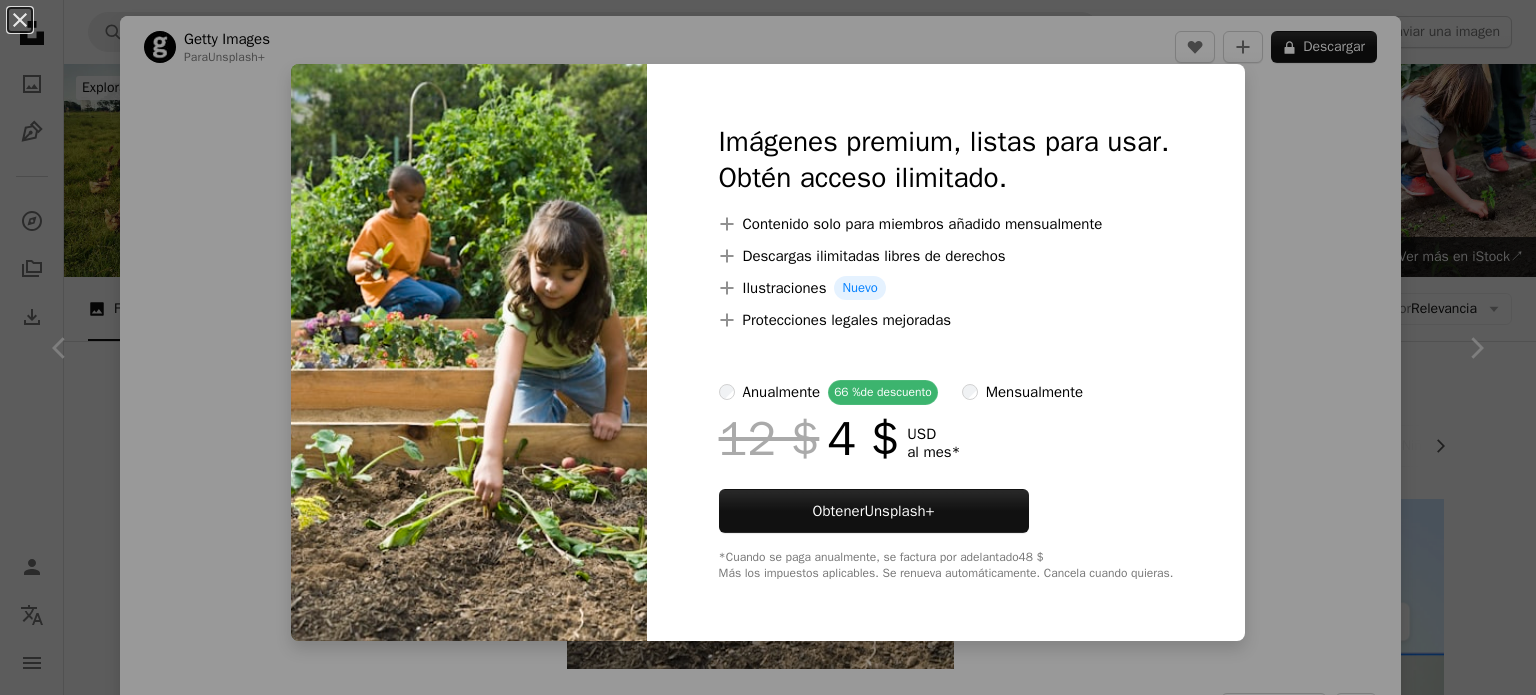 scroll, scrollTop: 800, scrollLeft: 0, axis: vertical 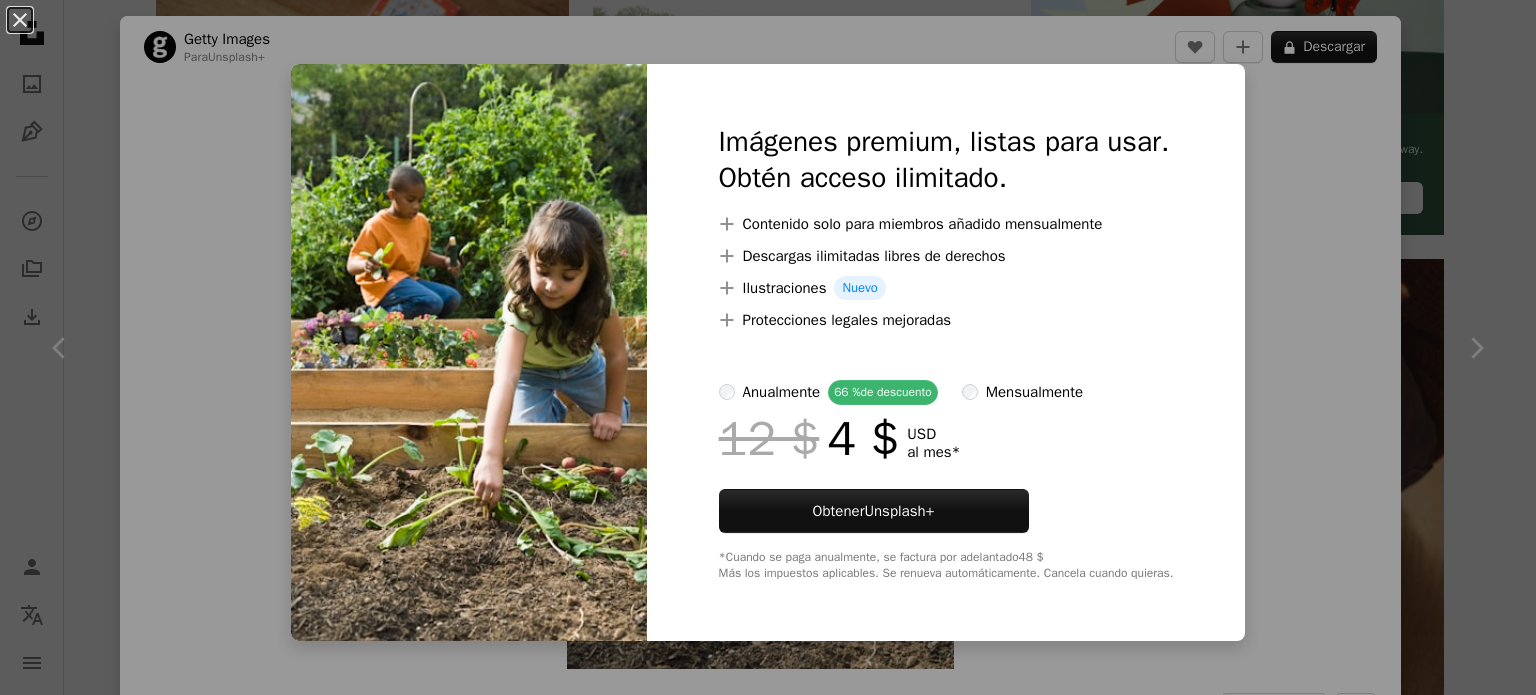 click on "An X shape Imágenes premium, listas para usar. Obtén acceso ilimitado. A plus sign Contenido solo para miembros añadido mensualmente A plus sign Descargas ilimitadas libres de derechos A plus sign Ilustraciones  Nuevo A plus sign Protecciones legales mejoradas anualmente 66 %  de descuento mensualmente 12 $   4 $ USD al mes * Obtener  Unsplash+ *Cuando se paga anualmente, se factura por adelantado  48 $ Más los impuestos aplicables. Se renueva automáticamente. Cancela cuando quieras." at bounding box center [768, 347] 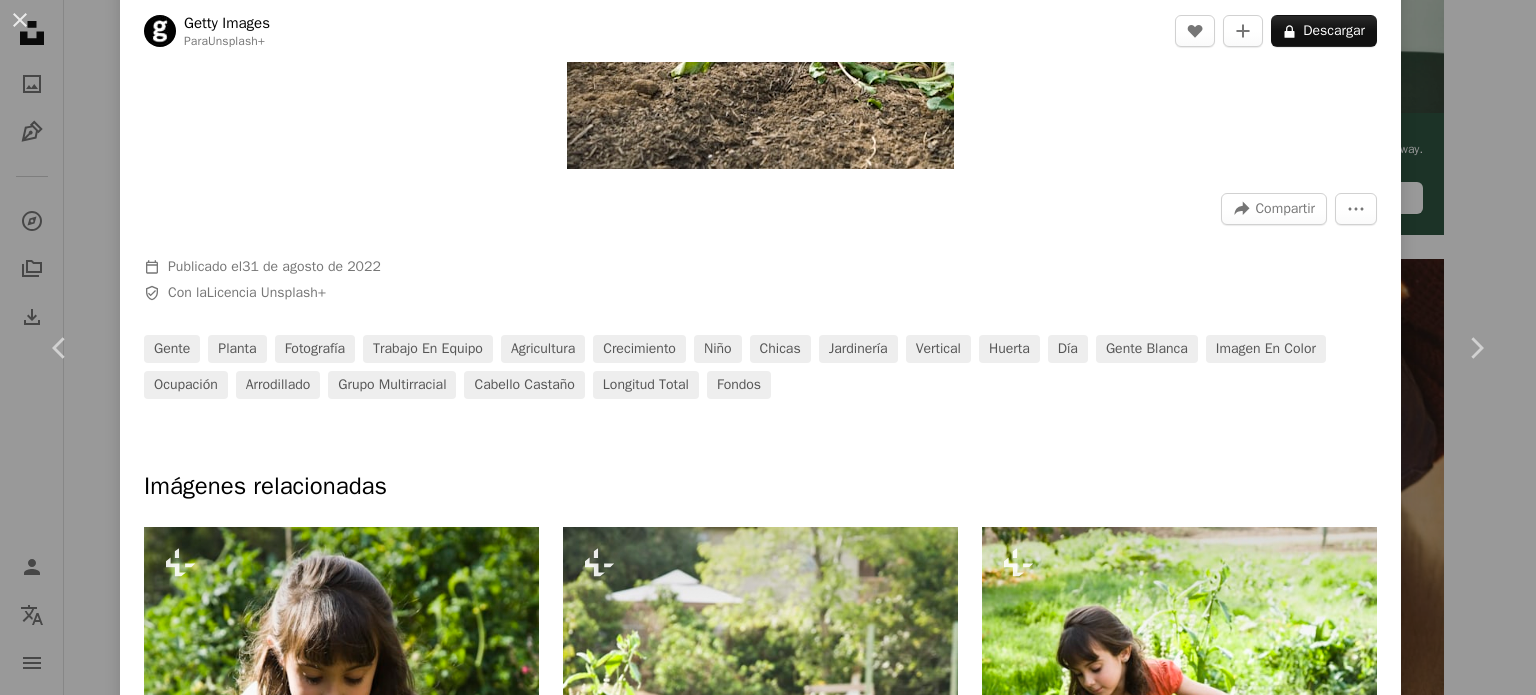 click on "**********" at bounding box center [768, 1524] 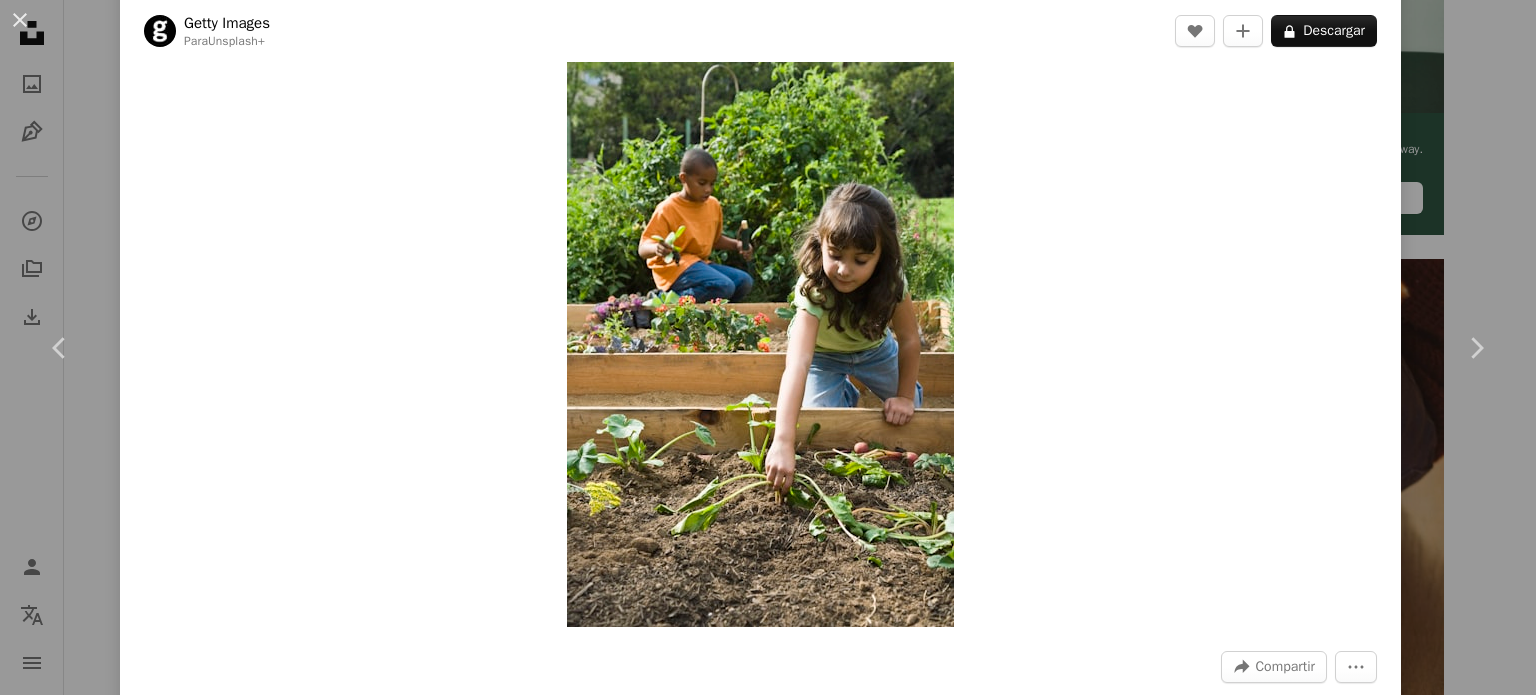scroll, scrollTop: 100, scrollLeft: 0, axis: vertical 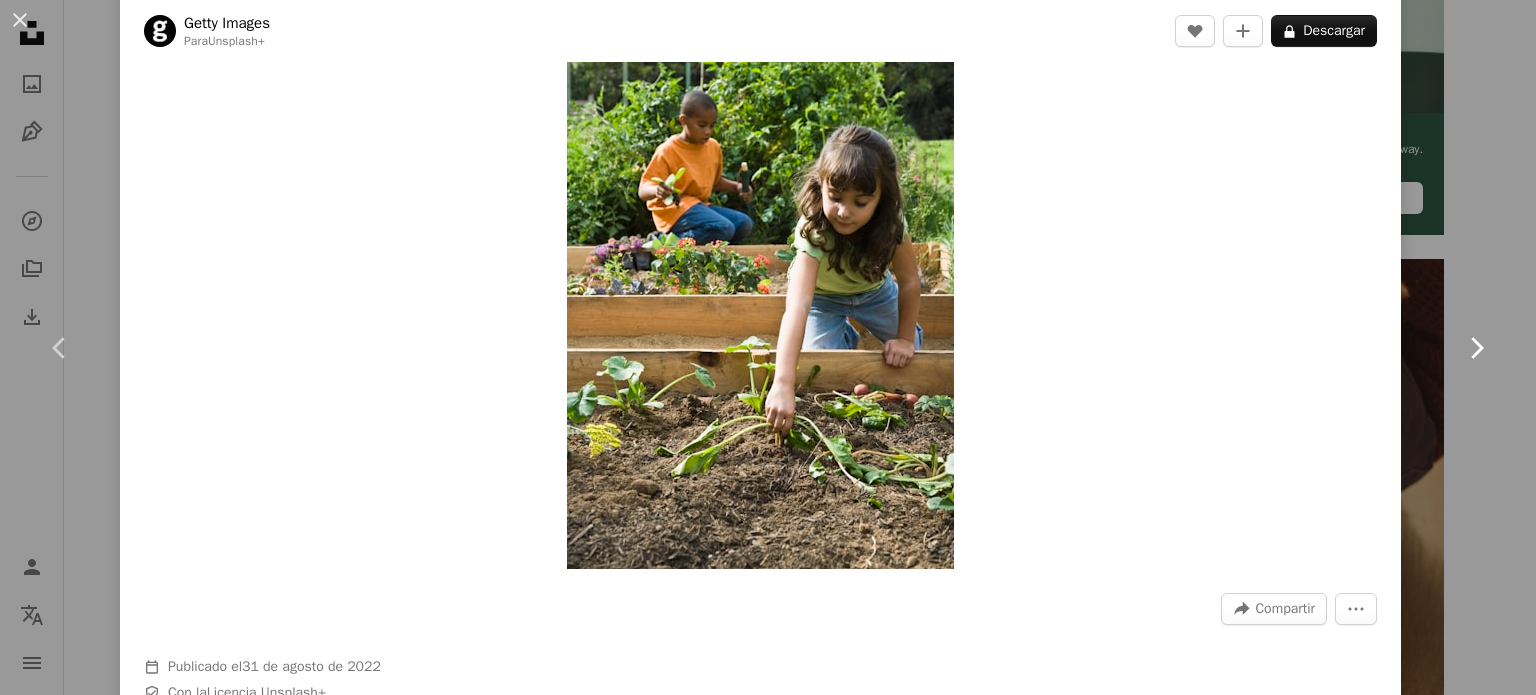 click on "Chevron right" at bounding box center (1476, 348) 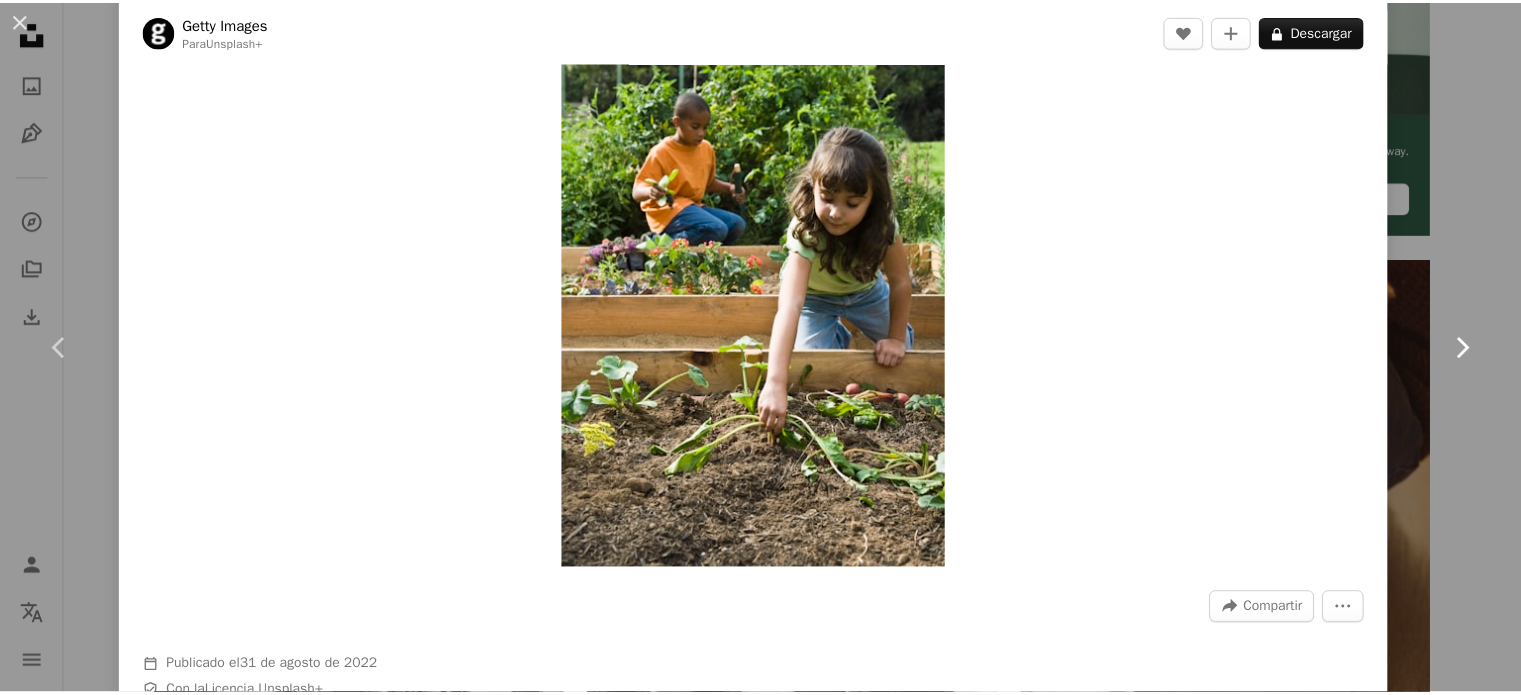 scroll, scrollTop: 0, scrollLeft: 0, axis: both 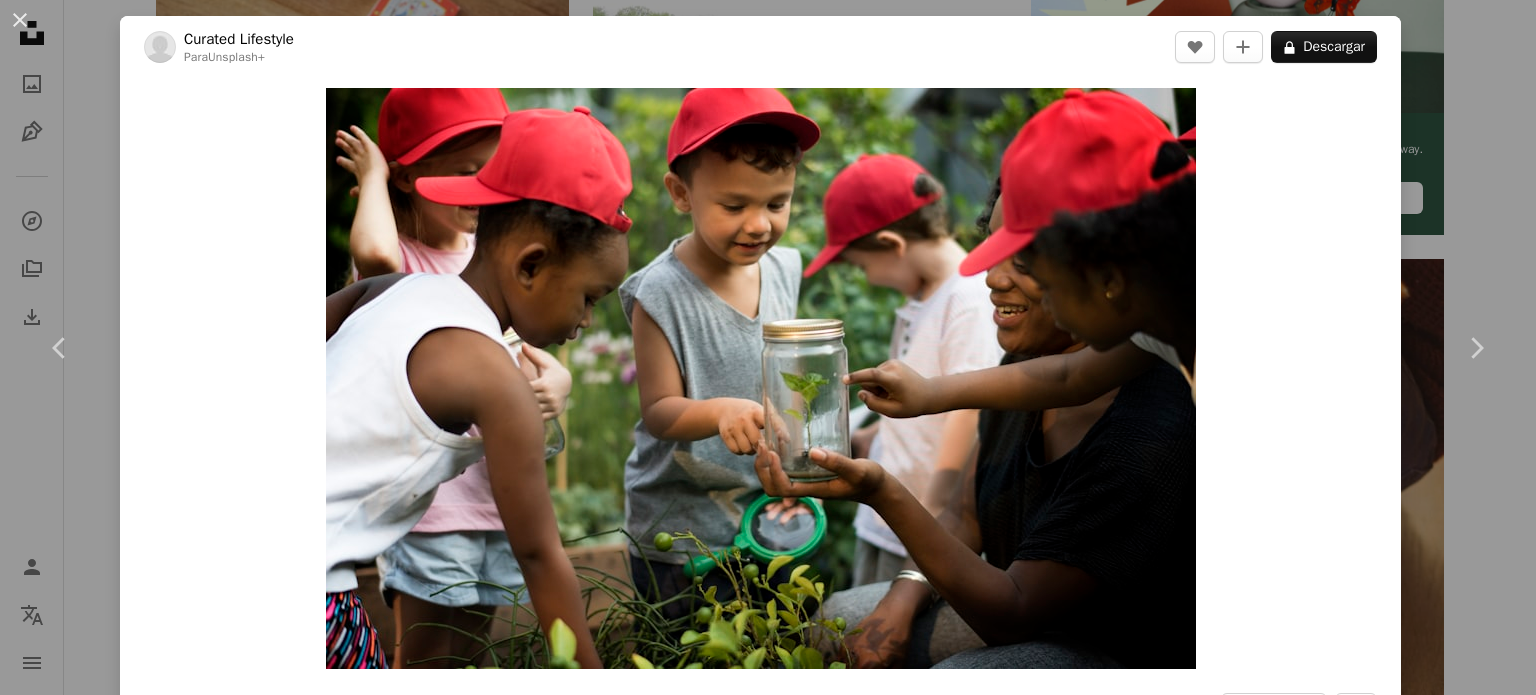 click on "An X shape Chevron left Chevron right Curated Lifestyle Para Unsplash+ A heart A plus sign A lock Descargar Zoom in A forward-right arrow Compartir More Actions Calendar outlined Publicado el 12 de agosto de 2024 Camera NIKON CORPORATION, NIKON D810 Safety Con la Licencia Unsplash+ gente fotografía Tailandia muchachos niño Chicas amistad al aire libre grupo de personas relajación horizontal niñez juguetón actividad de ocio viaje de estudios Grupo multirracial Solo para niños ropa casual Imágenes de Creative Commons De esta serie Chevron right Plus sign for Unsplash+ Plus sign for Unsplash+ Plus sign for Unsplash+ Plus sign for Unsplash+ Imágenes relacionadas Plus sign for Unsplash+ A heart A plus sign Getty Images Para Unsplash+ A lock Descargar Plus sign for Unsplash+ A heart A plus sign Diana Light Para Unsplash+ A lock Descargar Plus sign for Unsplash+ A heart A plus sign Diana Light Para Unsplash+ A lock Descargar Plus sign for Unsplash+ A heart A plus sign Curated Lifestyle Para Unsplash+" at bounding box center [768, 347] 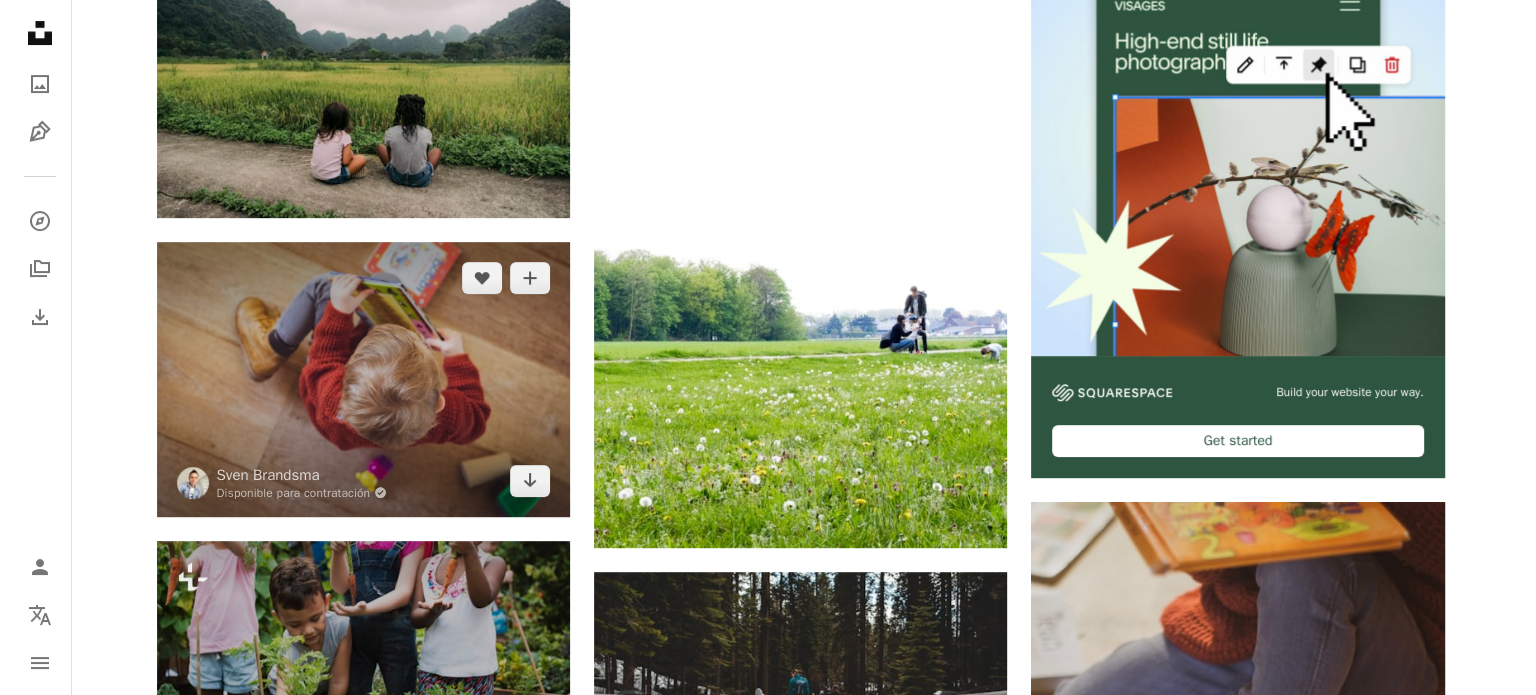 scroll, scrollTop: 600, scrollLeft: 0, axis: vertical 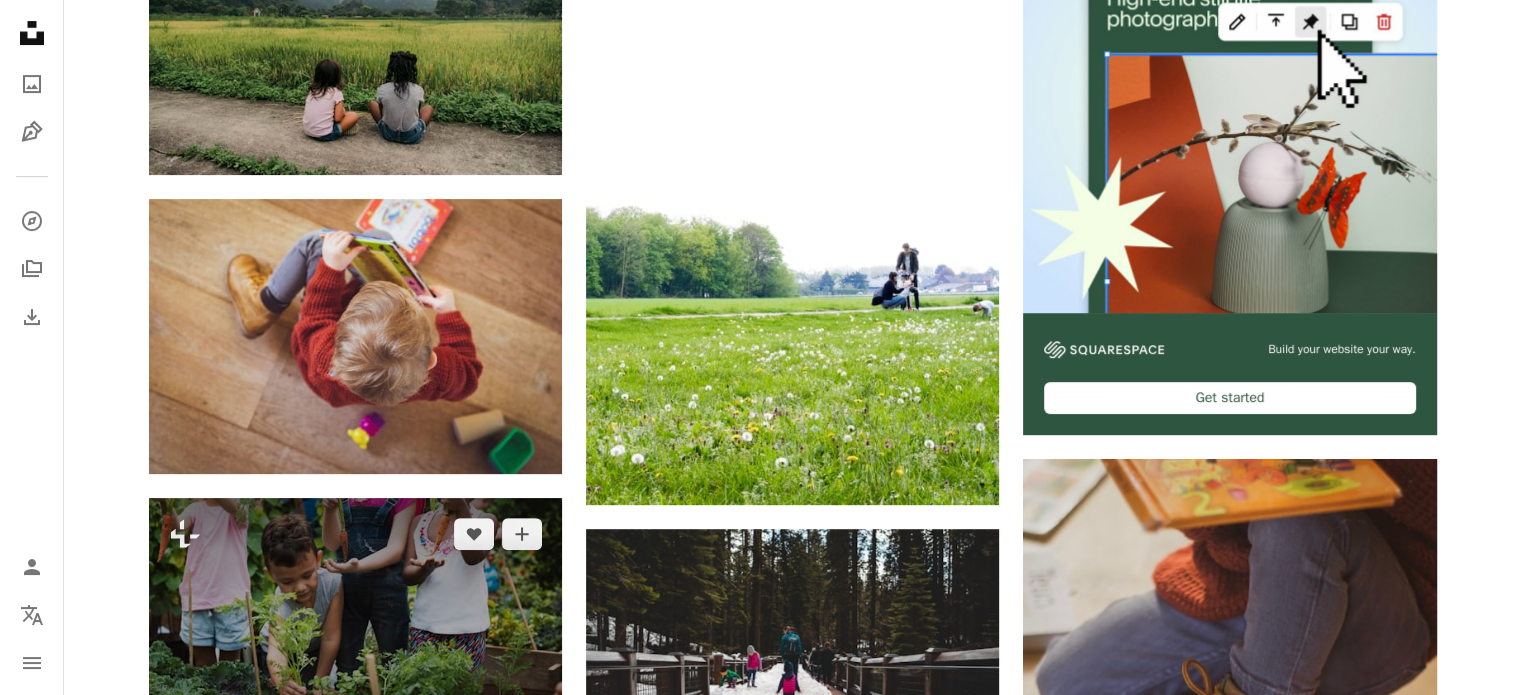 click at bounding box center [355, 630] 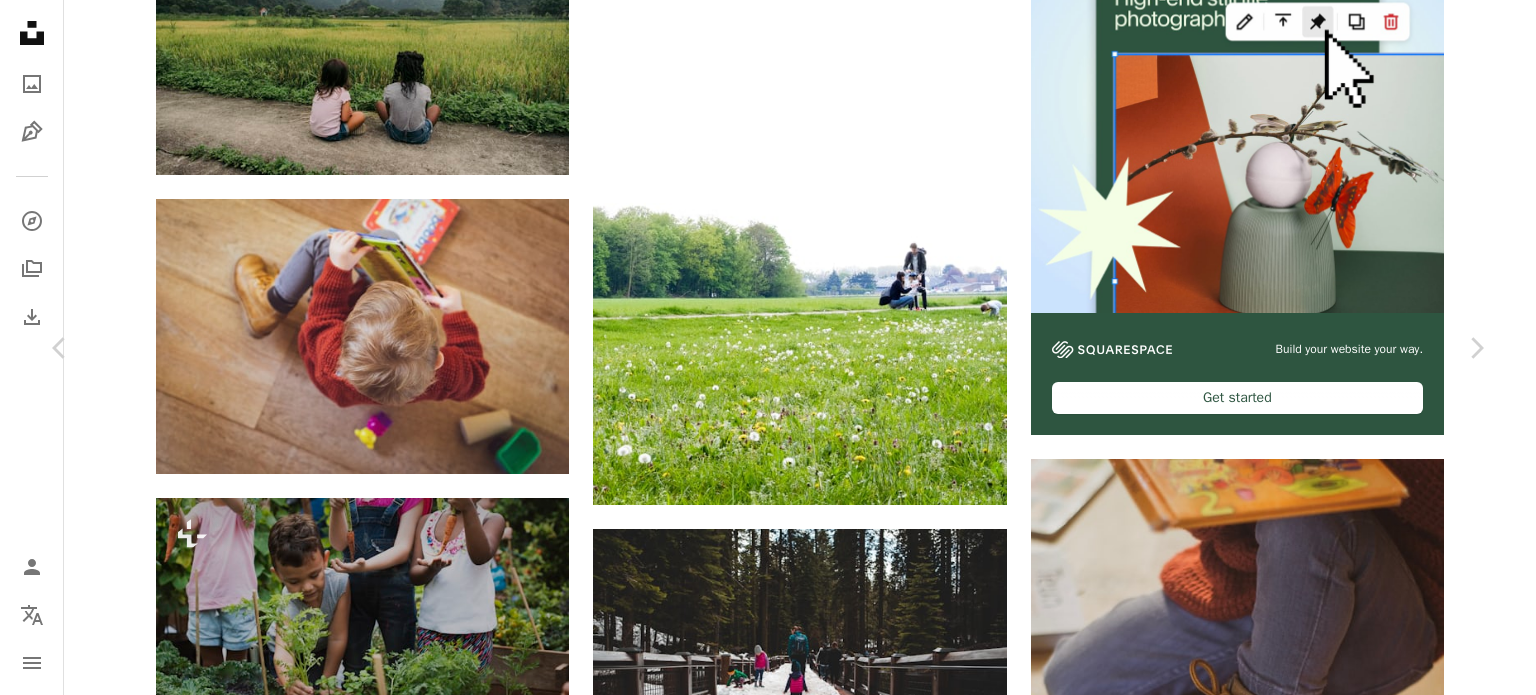 scroll, scrollTop: 1500, scrollLeft: 0, axis: vertical 